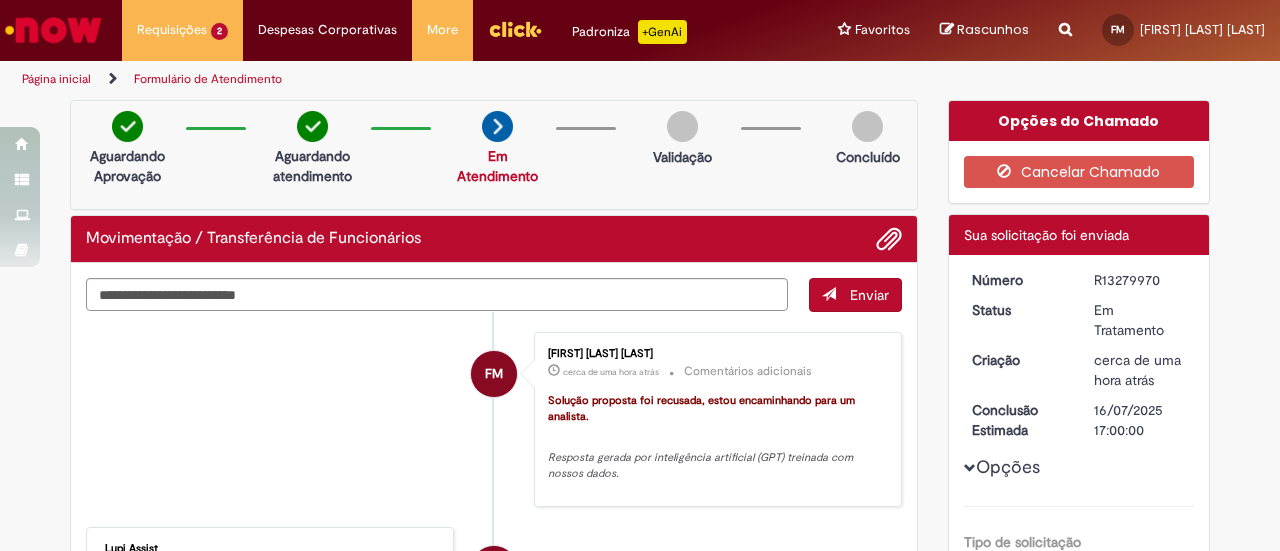 scroll, scrollTop: 0, scrollLeft: 0, axis: both 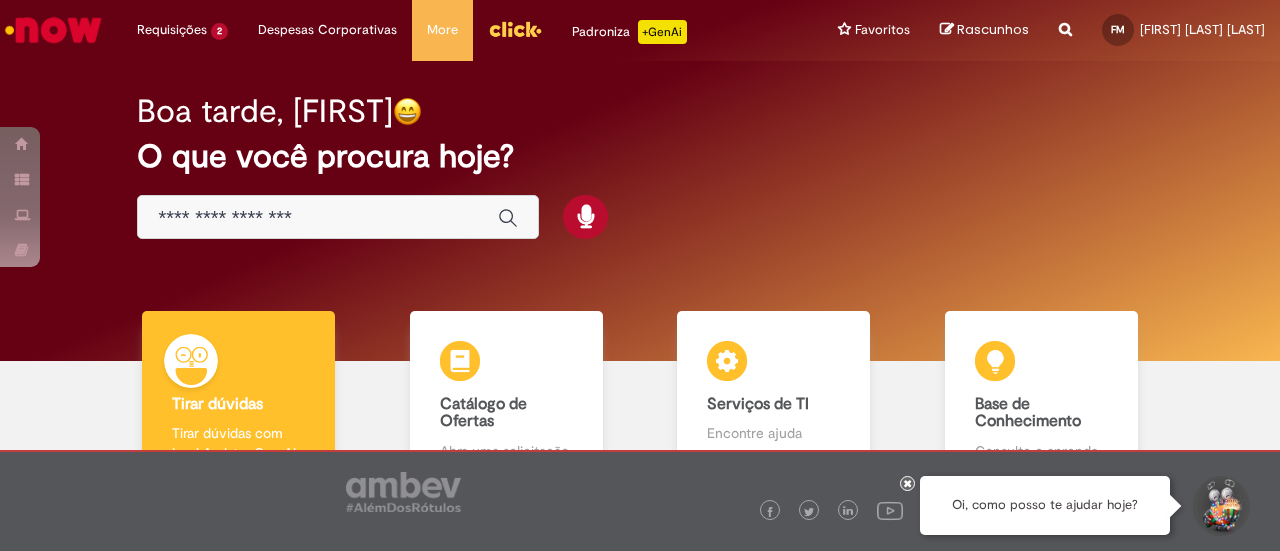 click at bounding box center (318, 218) 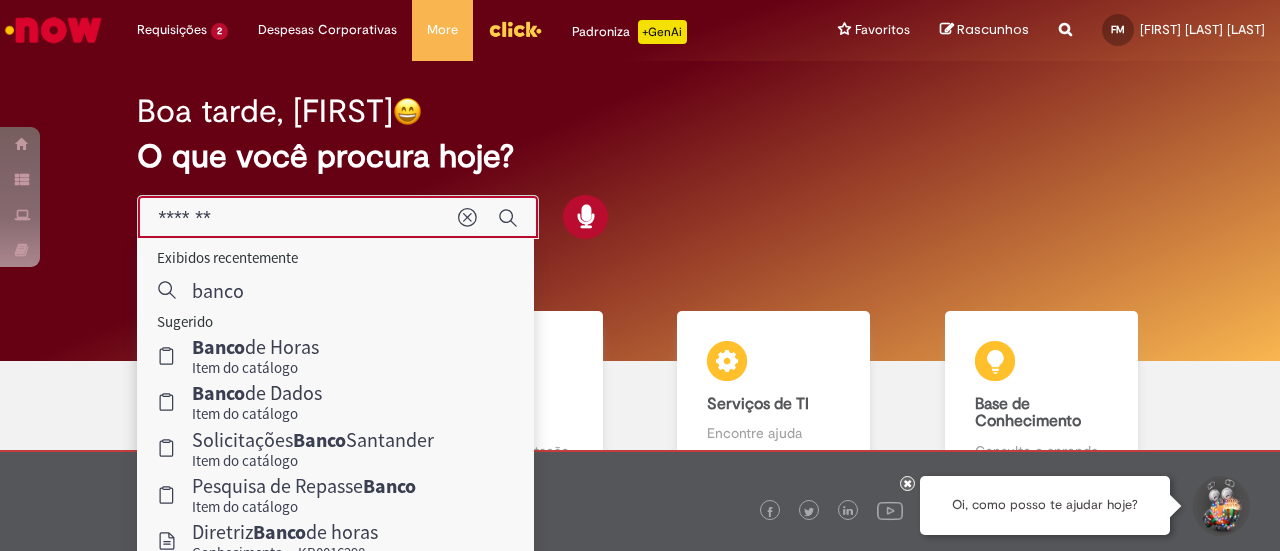 type on "********" 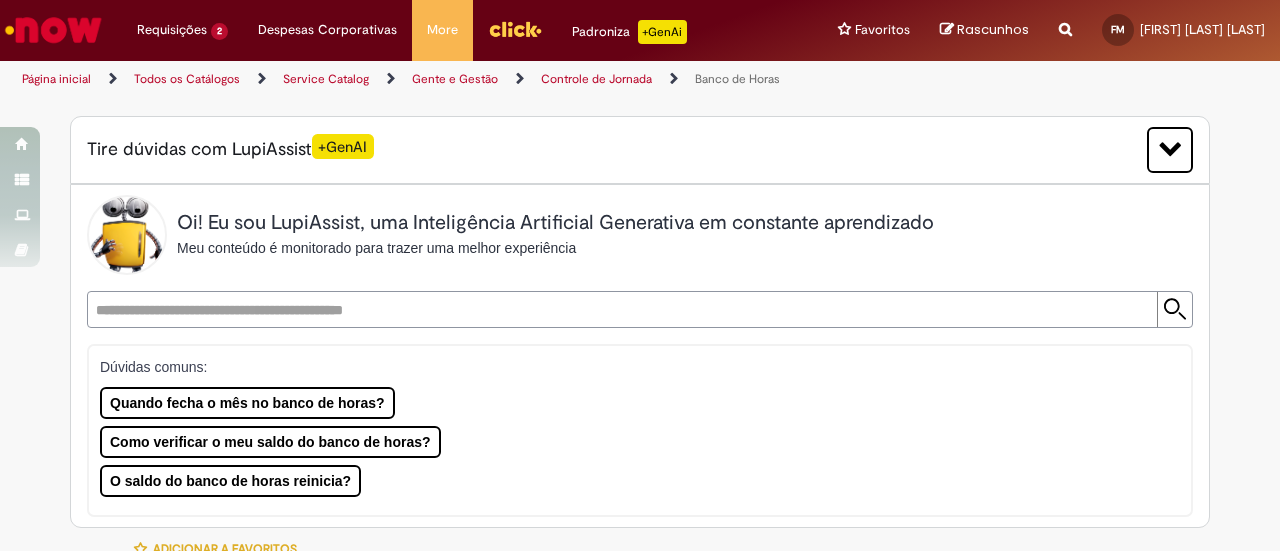 type on "********" 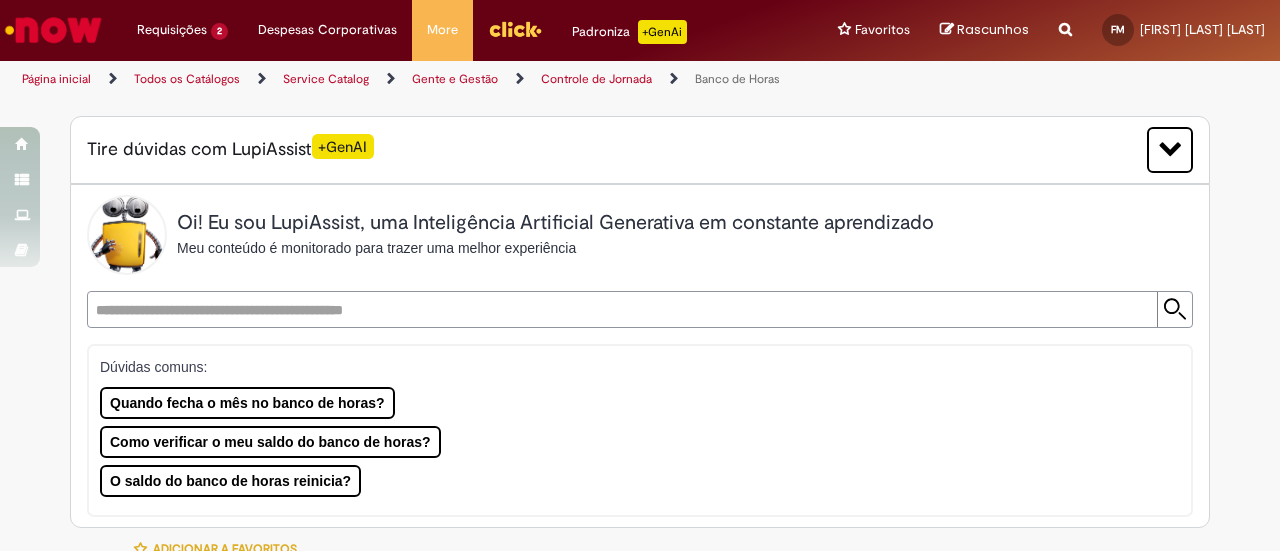 type on "**********" 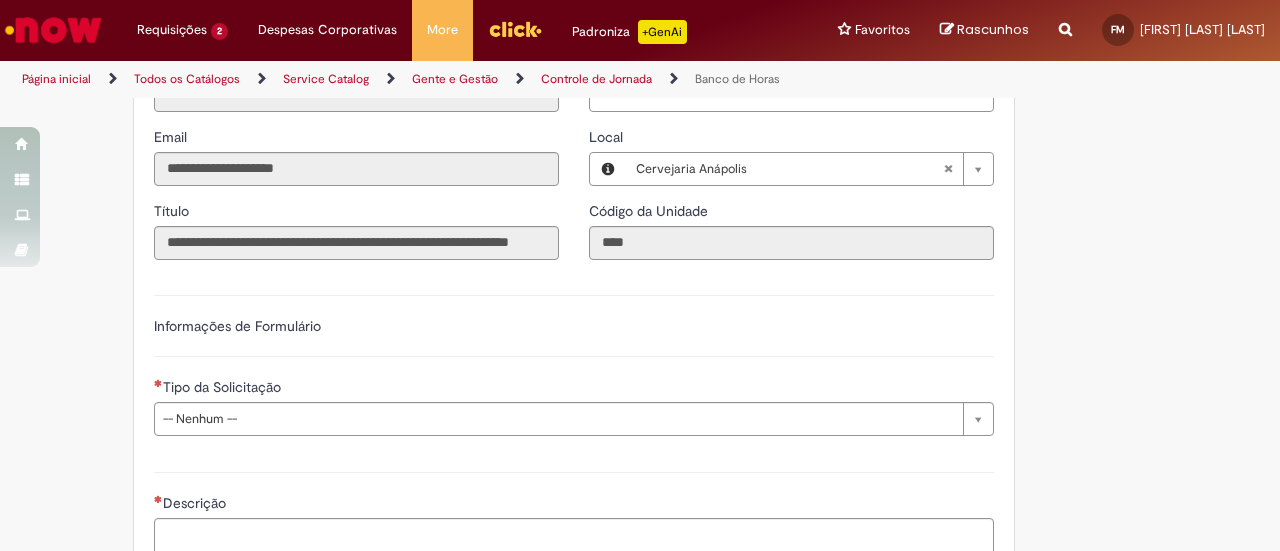 scroll, scrollTop: 1300, scrollLeft: 0, axis: vertical 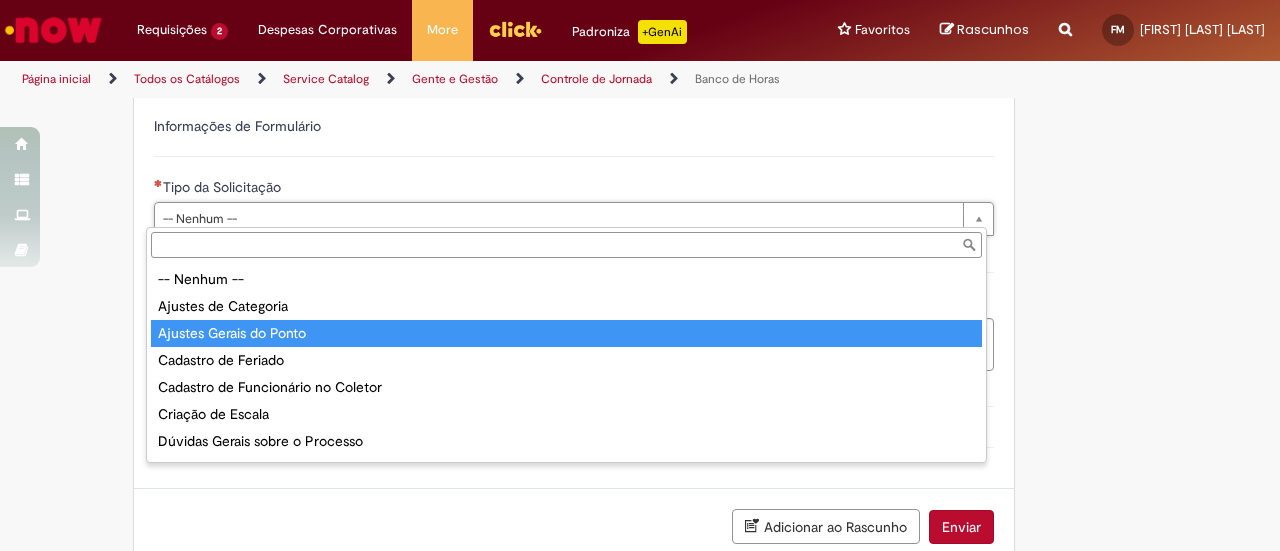 type on "**********" 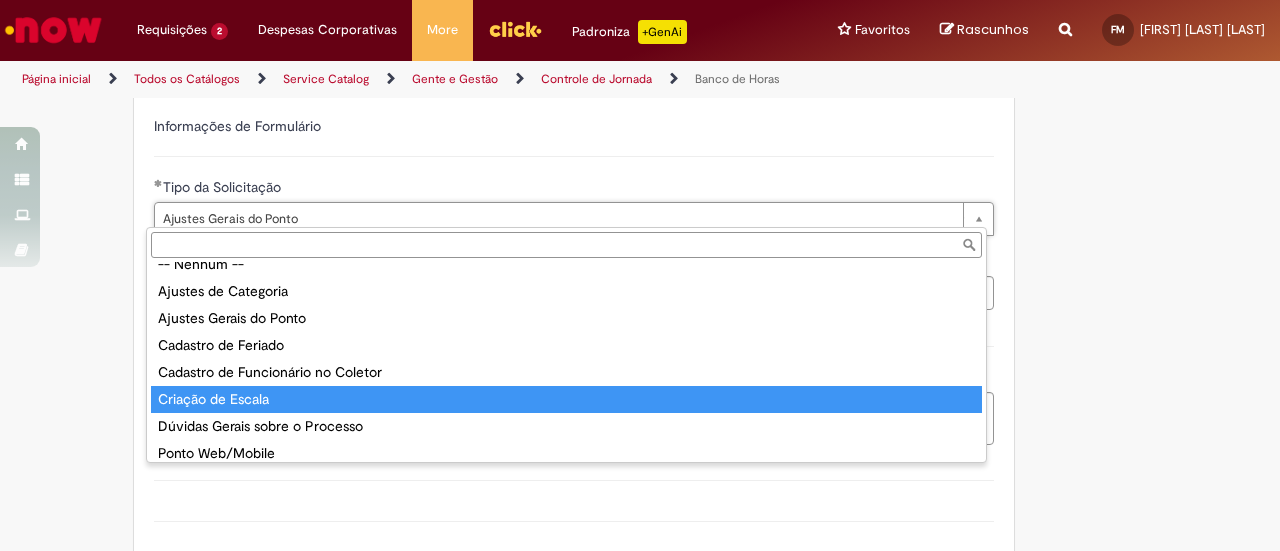 scroll, scrollTop: 24, scrollLeft: 0, axis: vertical 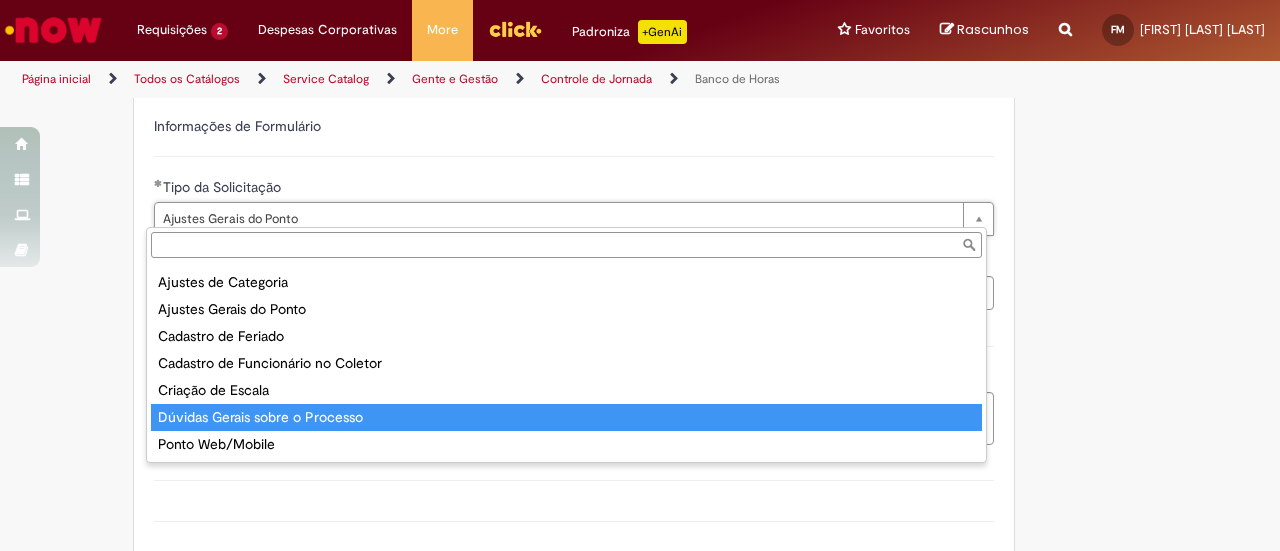 type on "**********" 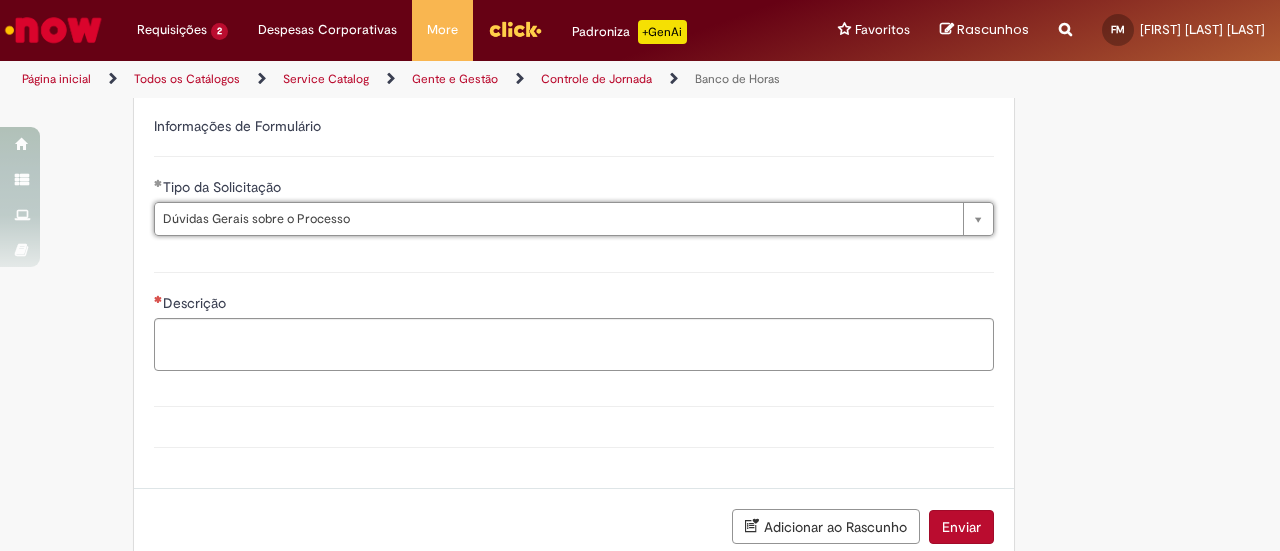 scroll, scrollTop: 0, scrollLeft: 147, axis: horizontal 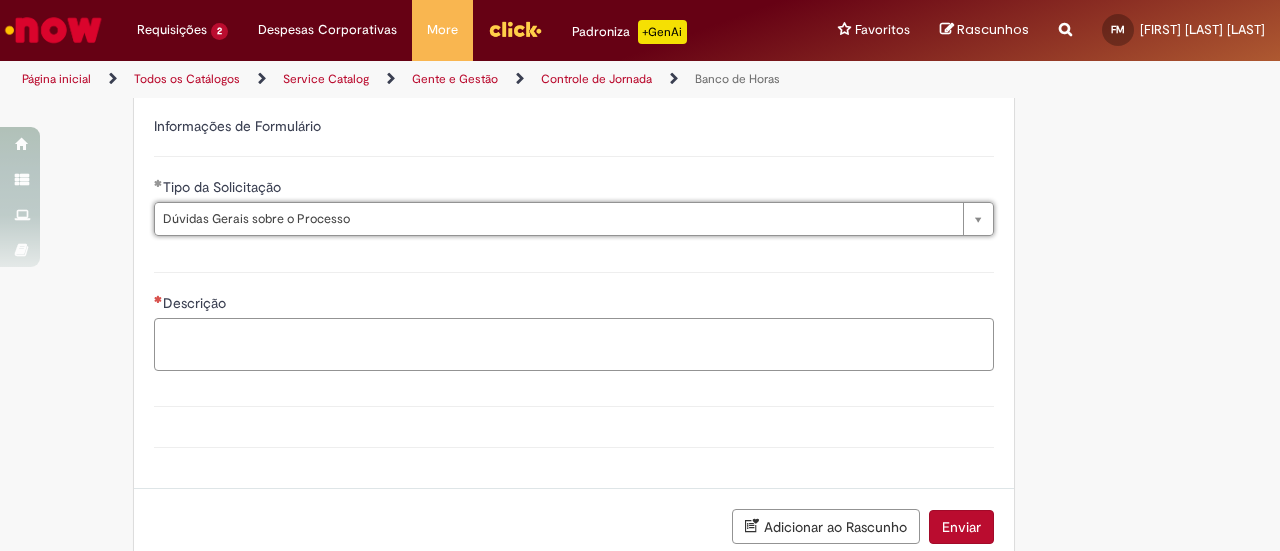 click on "Descrição" at bounding box center [574, 344] 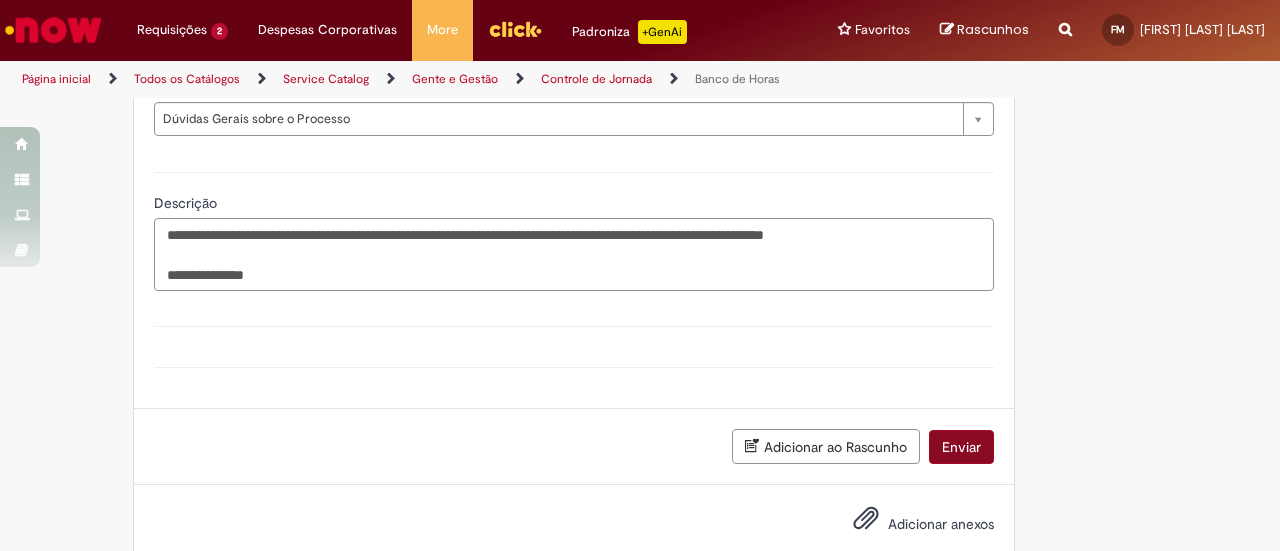 type on "**********" 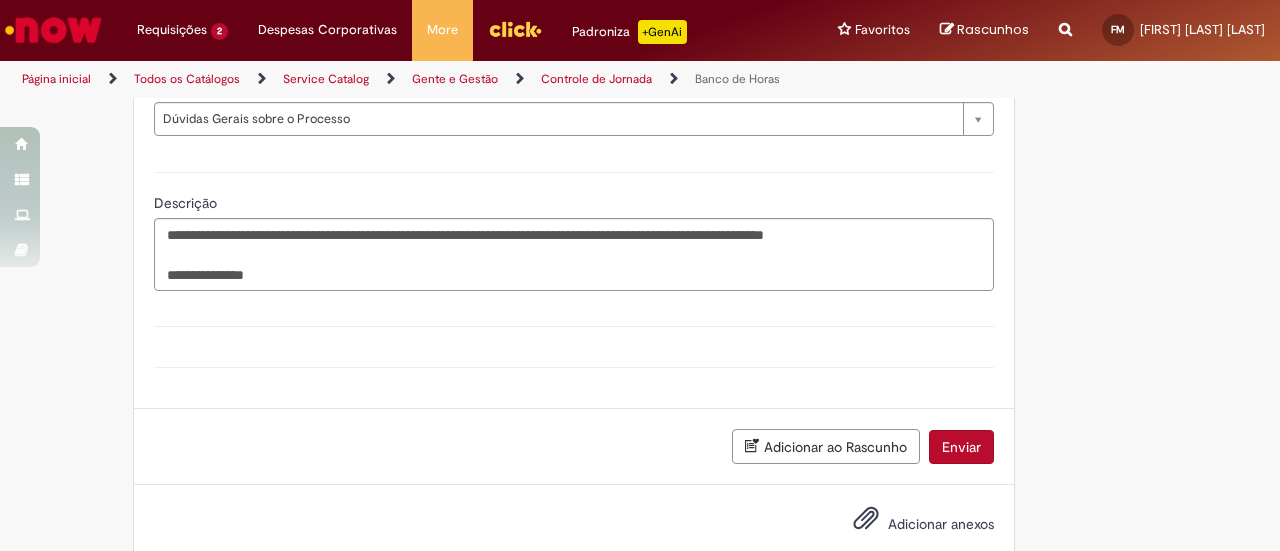 click on "Enviar" at bounding box center (961, 447) 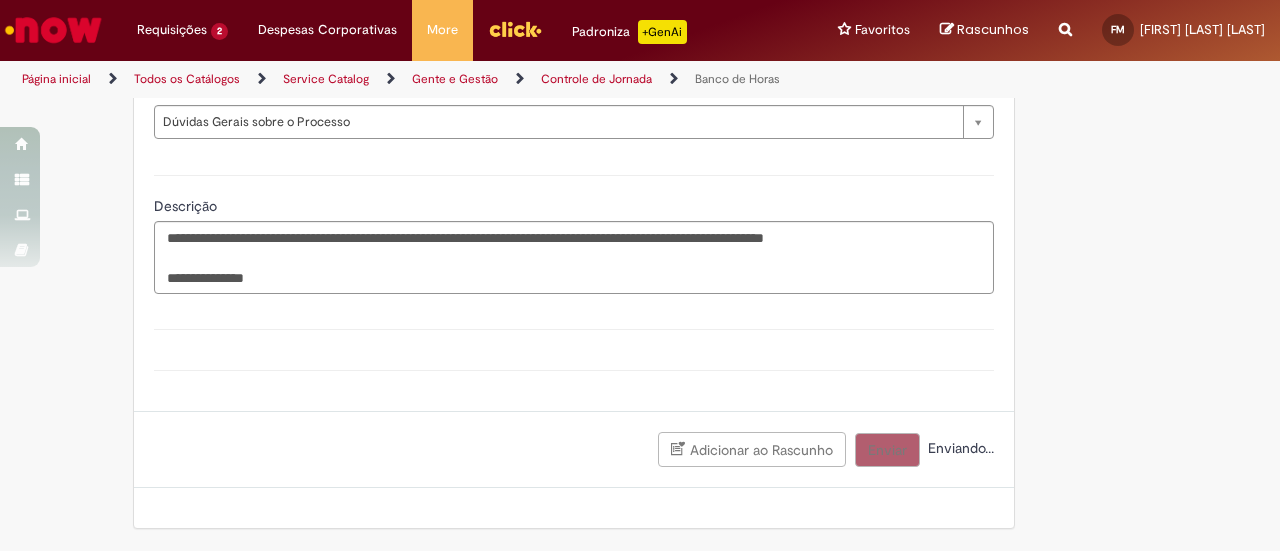 scroll, scrollTop: 1390, scrollLeft: 0, axis: vertical 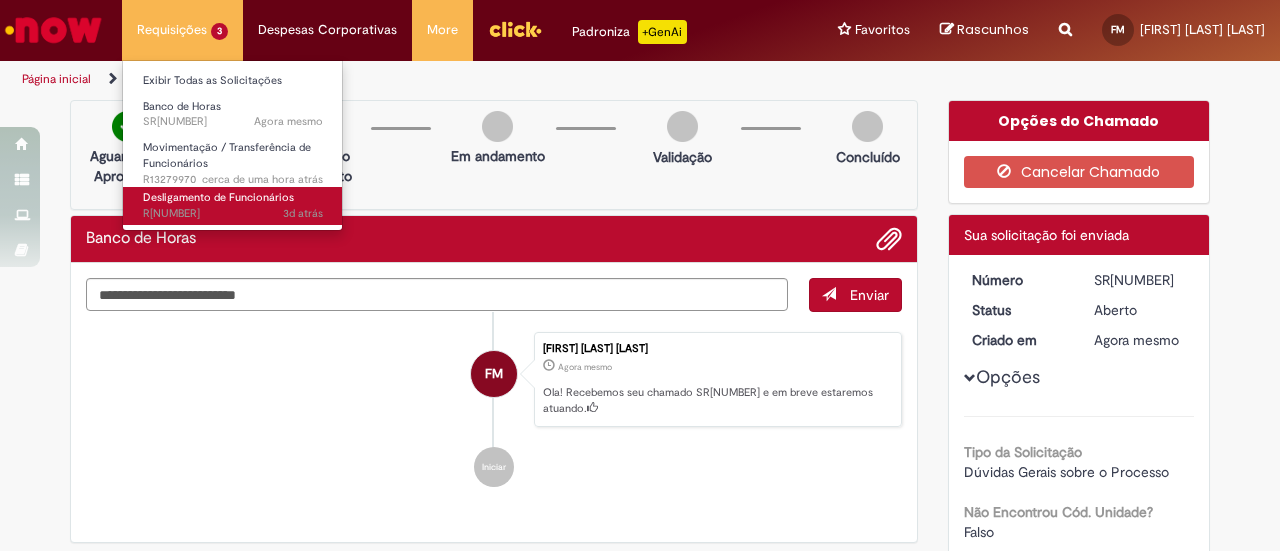 click on "Desligamento de Funcionários" at bounding box center [218, 197] 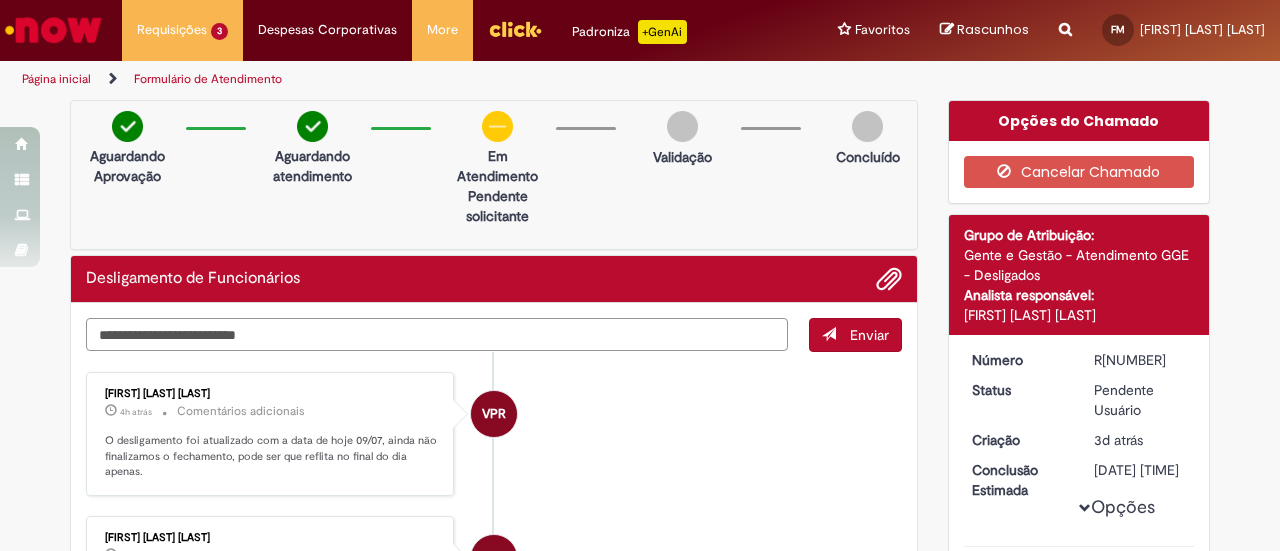 click at bounding box center [437, 334] 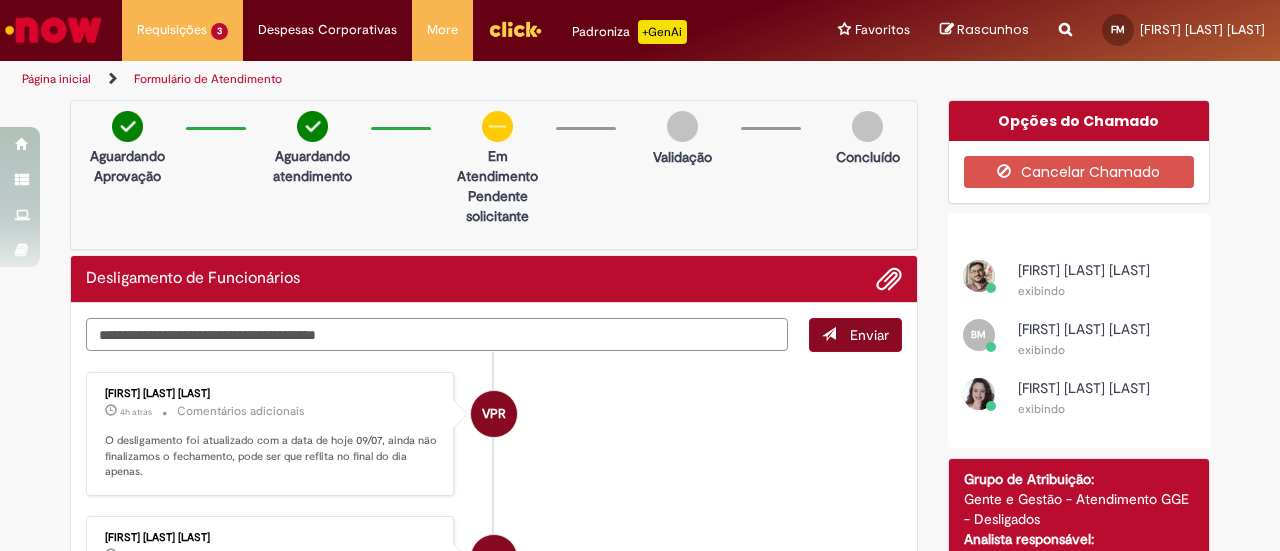 type on "**********" 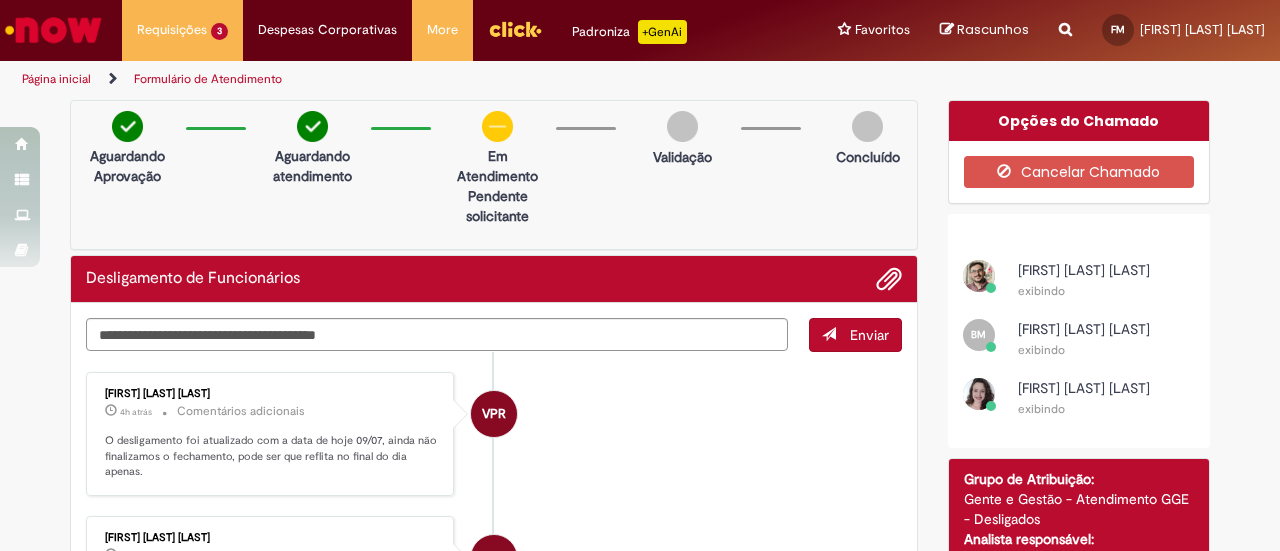 click on "Enviar" at bounding box center [869, 335] 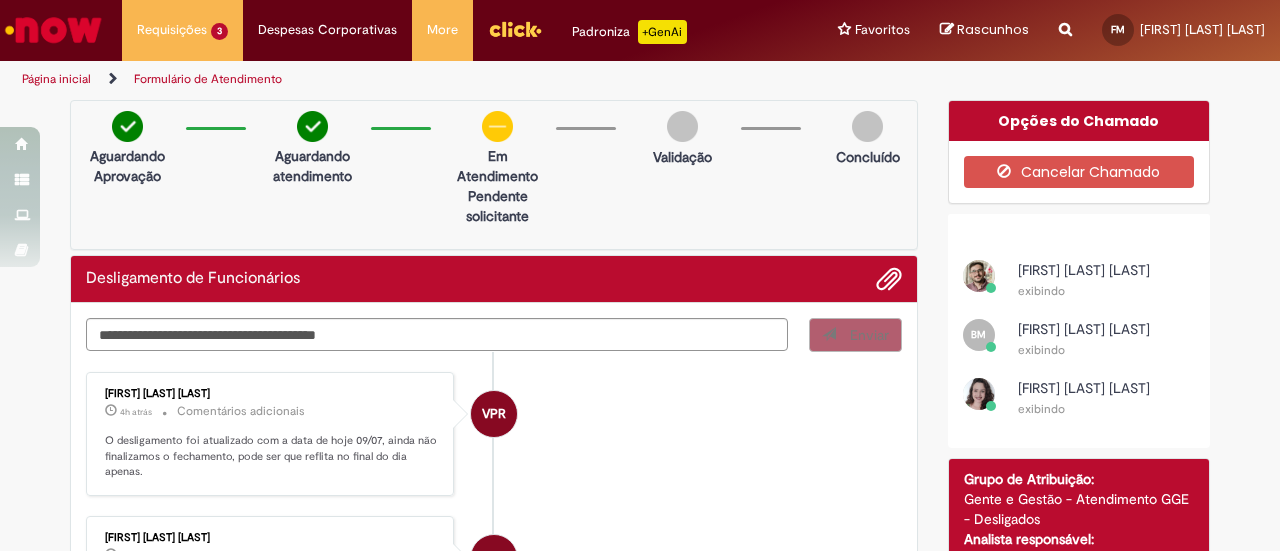 type 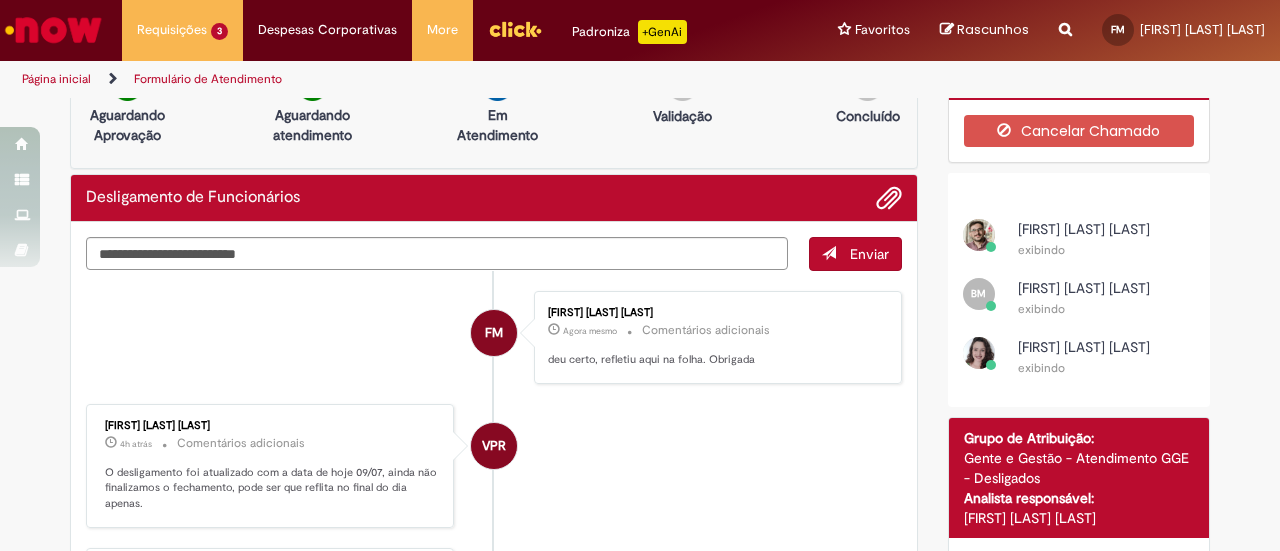 scroll, scrollTop: 0, scrollLeft: 0, axis: both 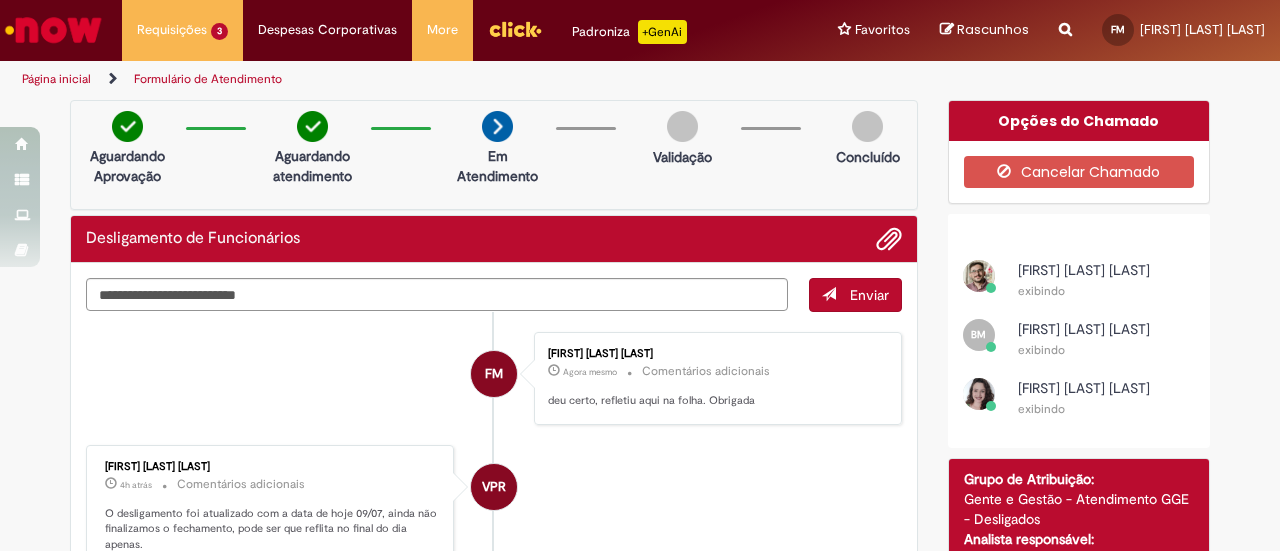 click on "Página inicial" at bounding box center [56, 79] 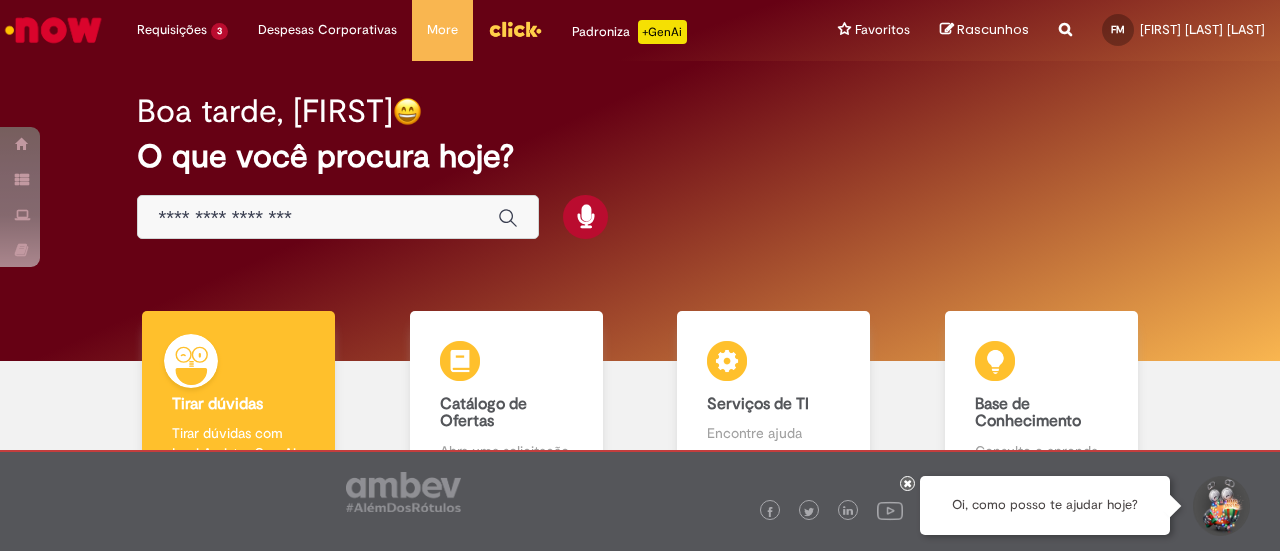 click at bounding box center (318, 218) 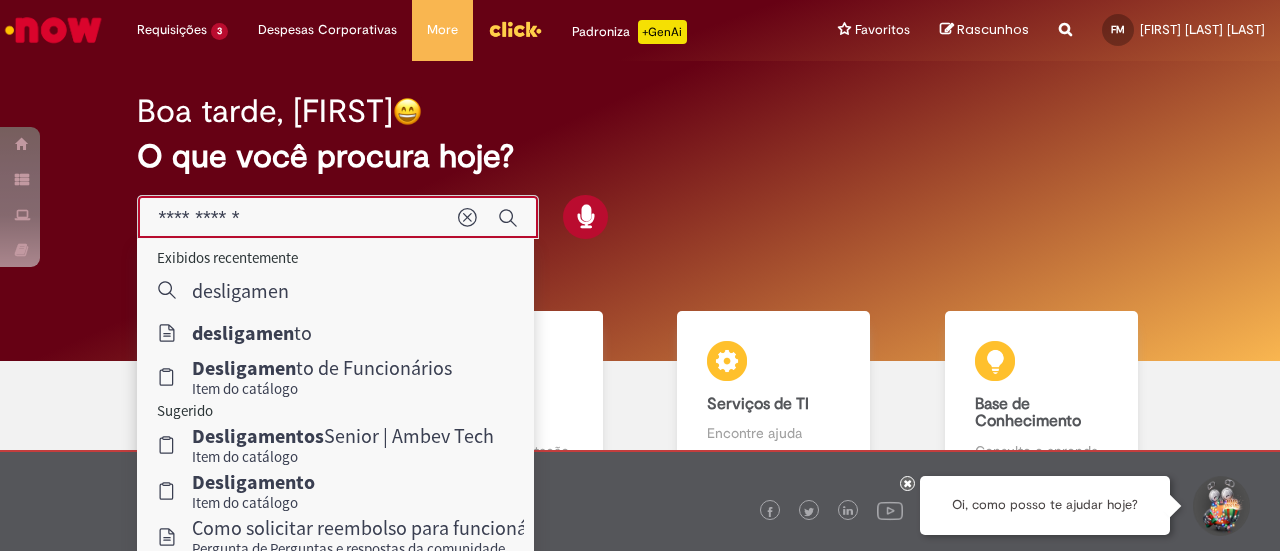 type on "**********" 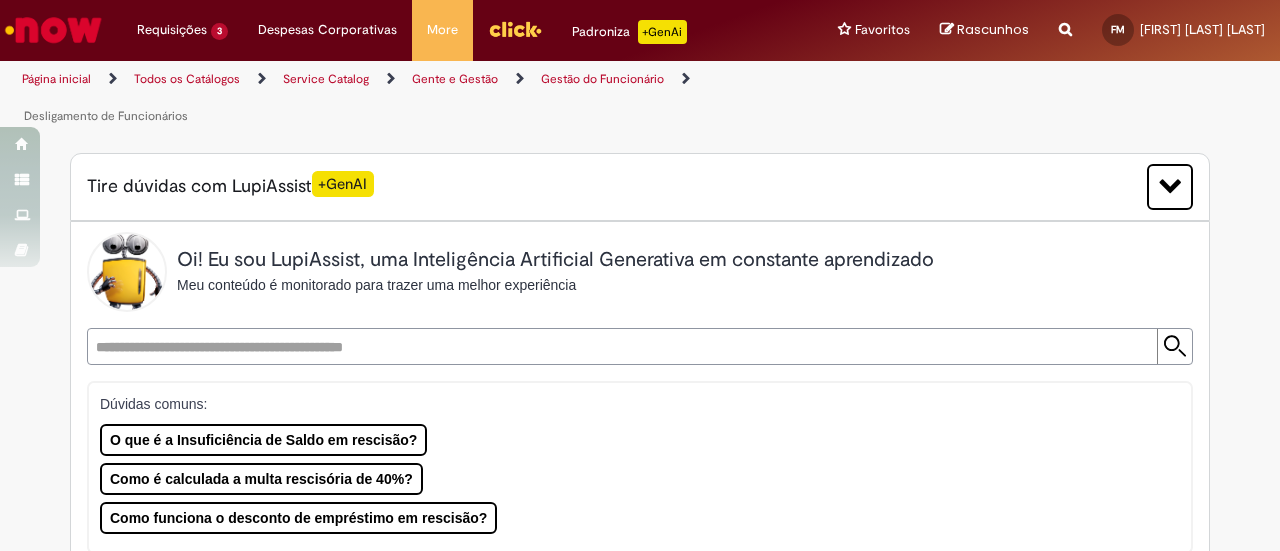 type on "********" 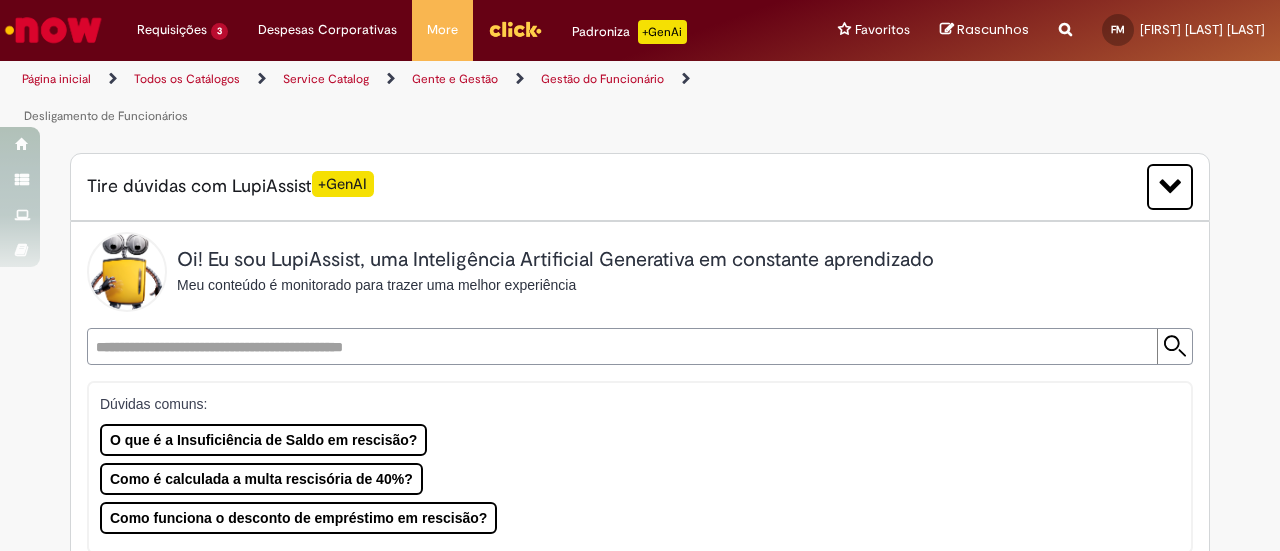 type on "**********" 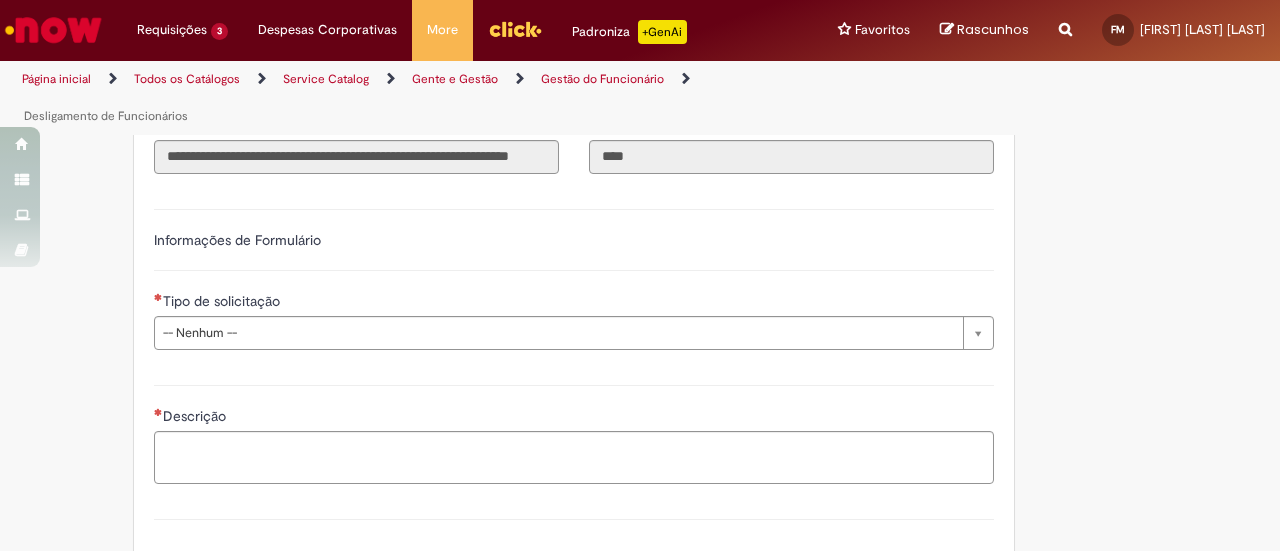 scroll, scrollTop: 1100, scrollLeft: 0, axis: vertical 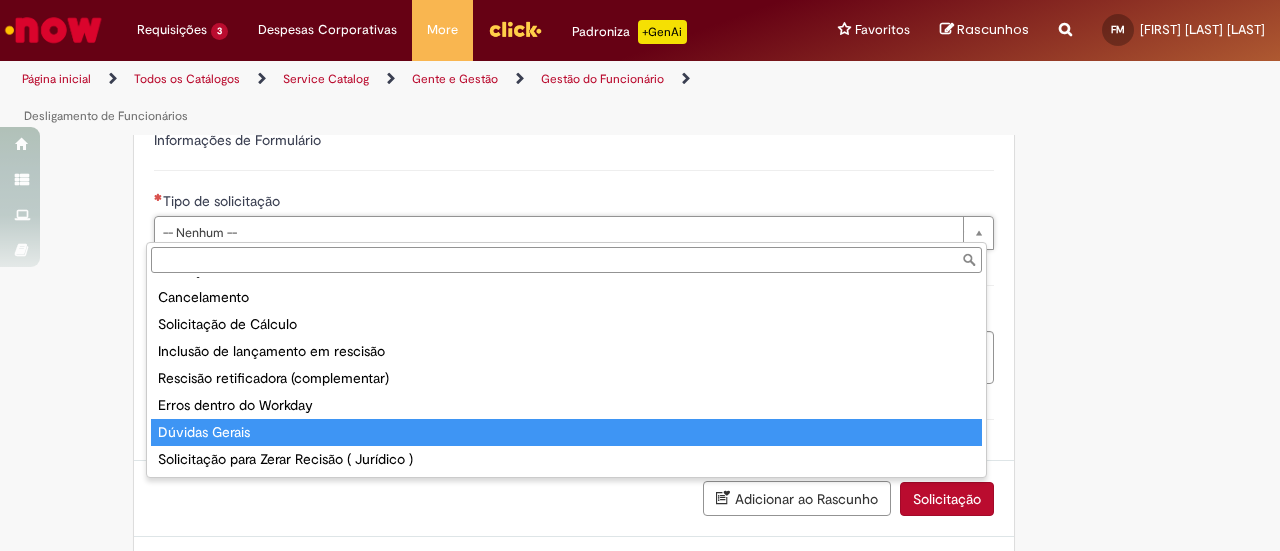 type on "**********" 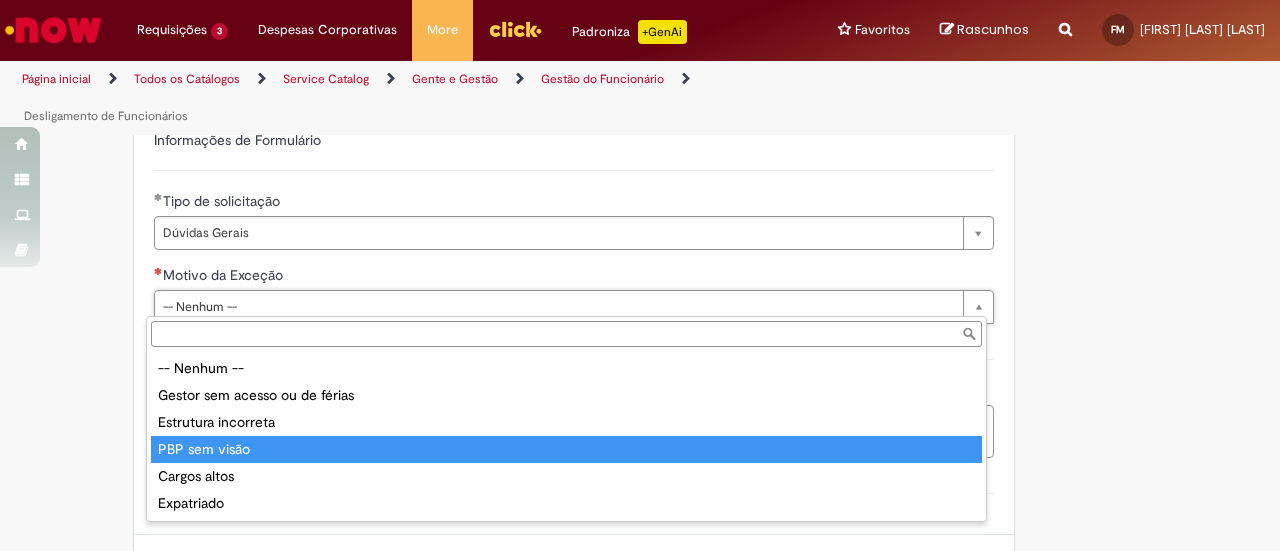 type on "**********" 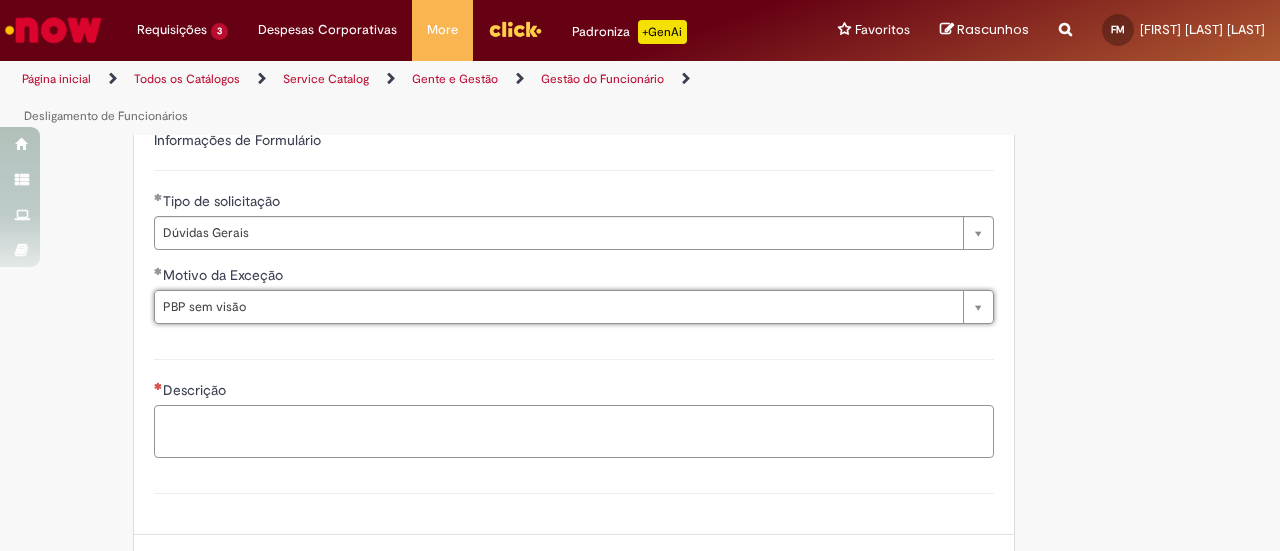 click on "Descrição" at bounding box center (574, 431) 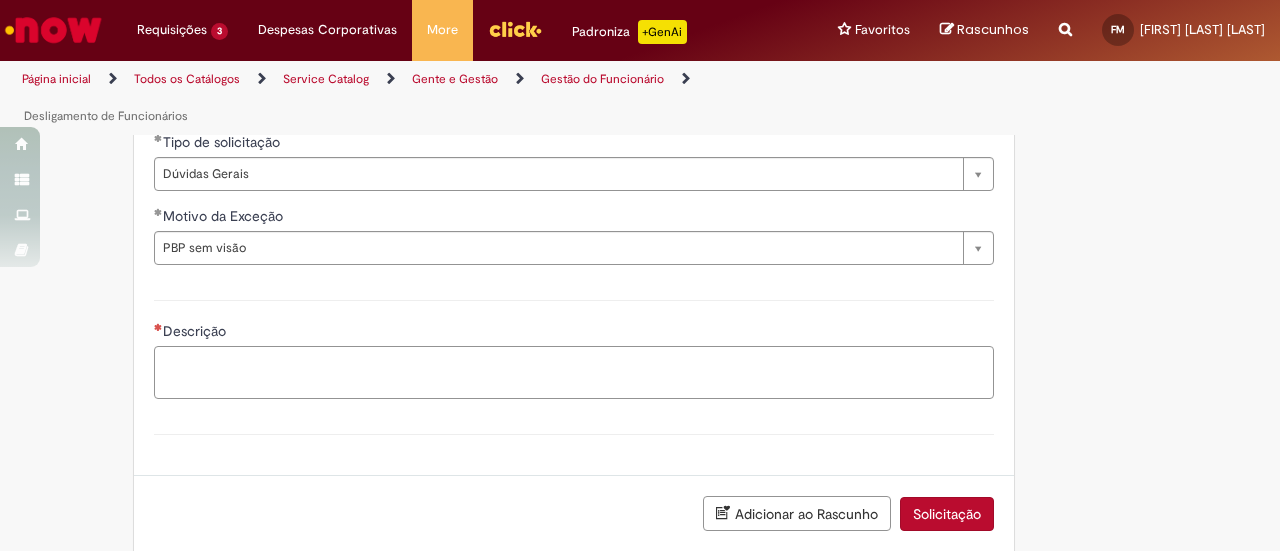 scroll, scrollTop: 1200, scrollLeft: 0, axis: vertical 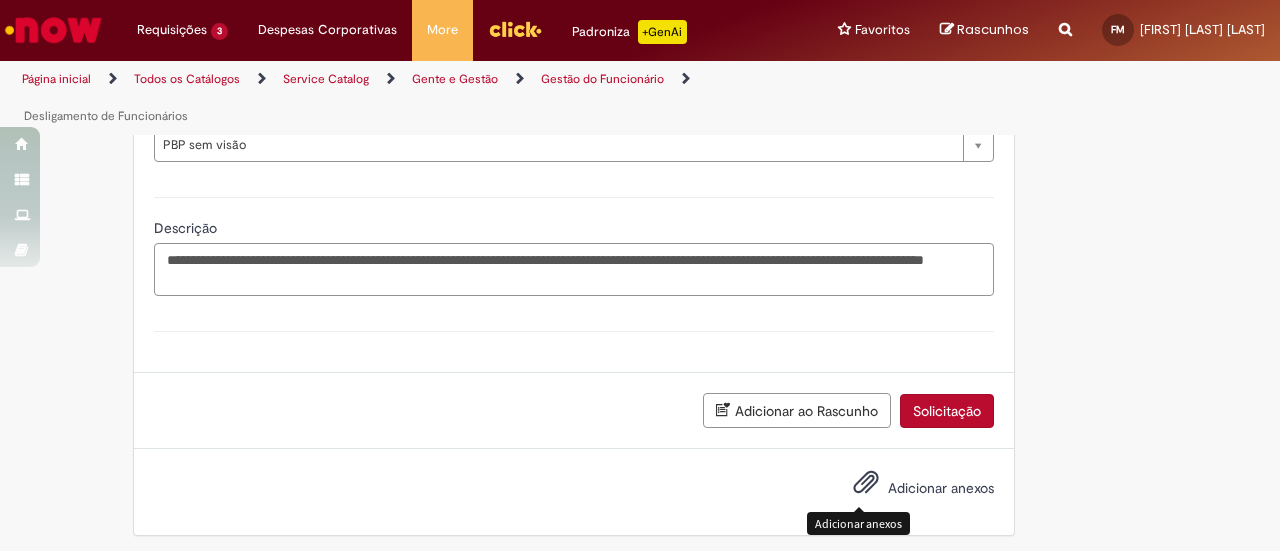 type on "**********" 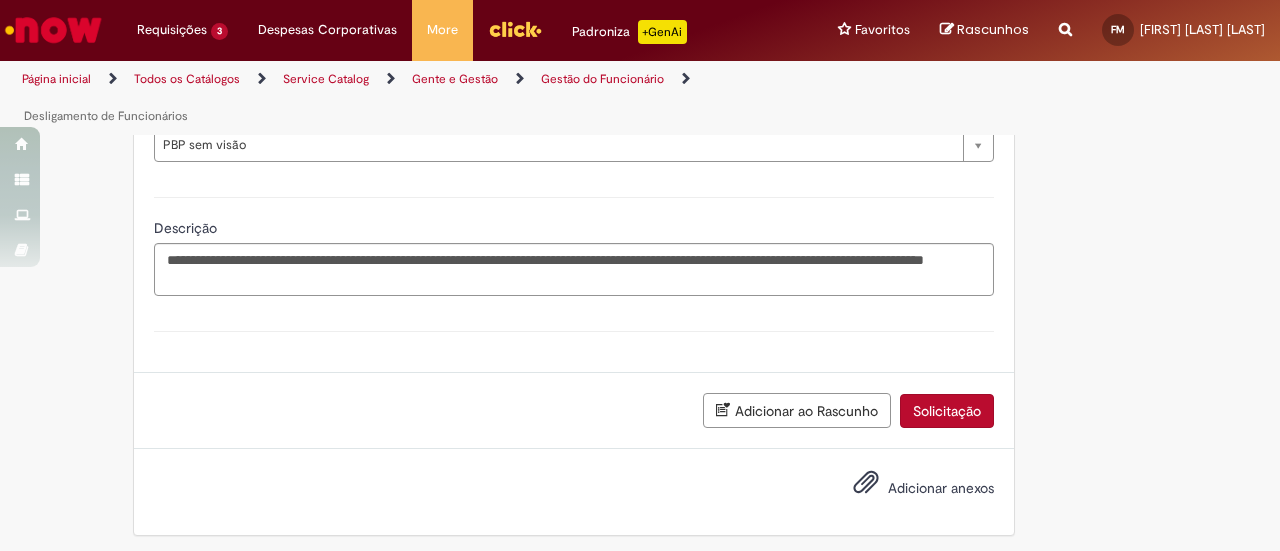 click on "Adicionar anexos" at bounding box center (909, 489) 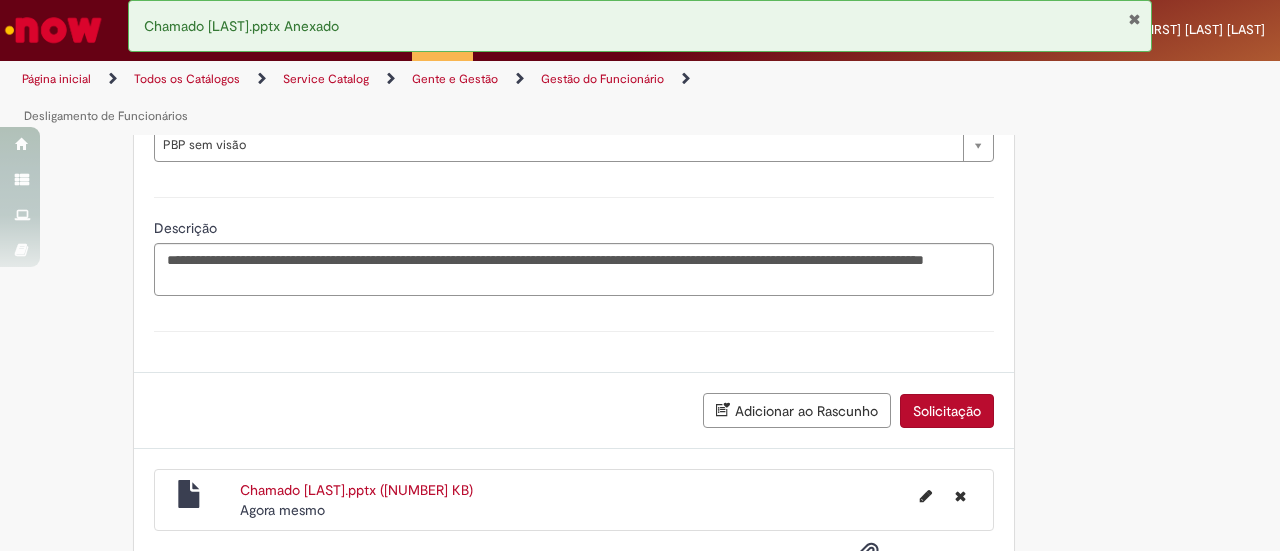 click on "Solicitação" at bounding box center [947, 411] 